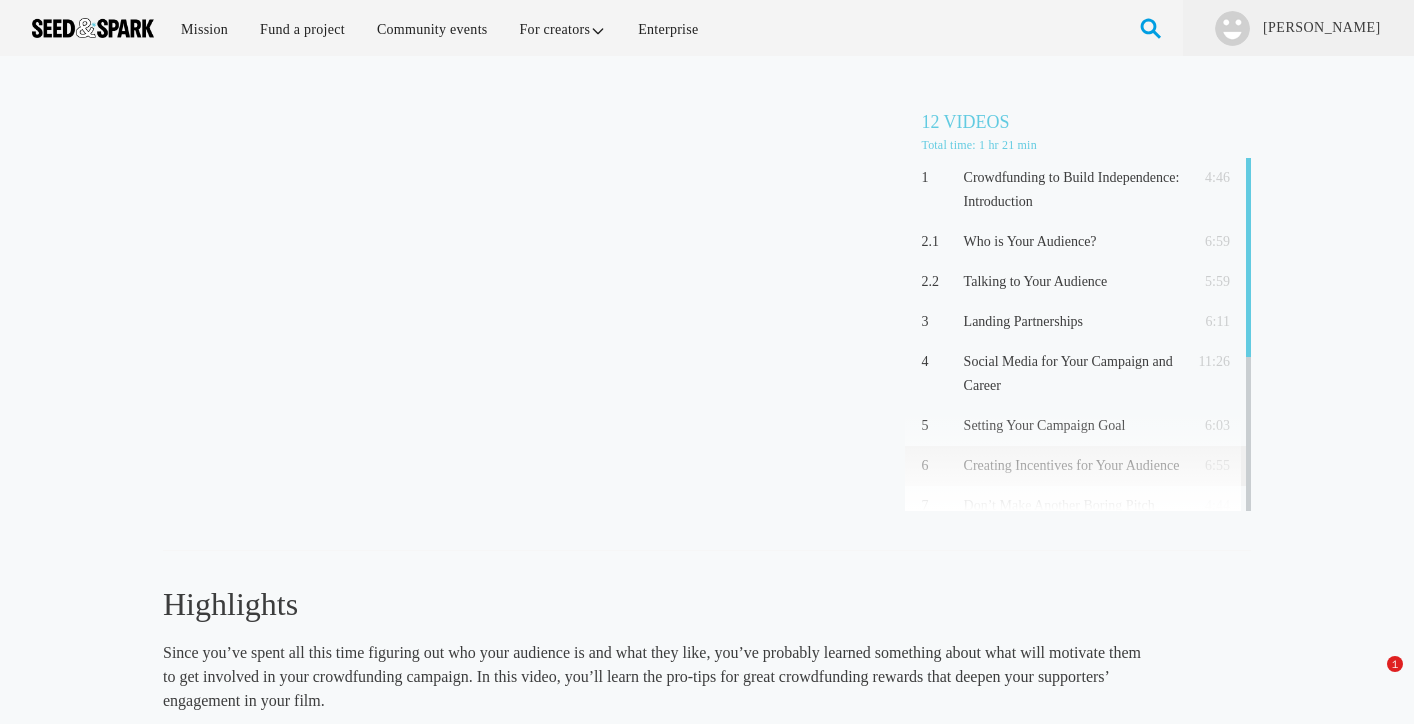 scroll, scrollTop: 0, scrollLeft: 0, axis: both 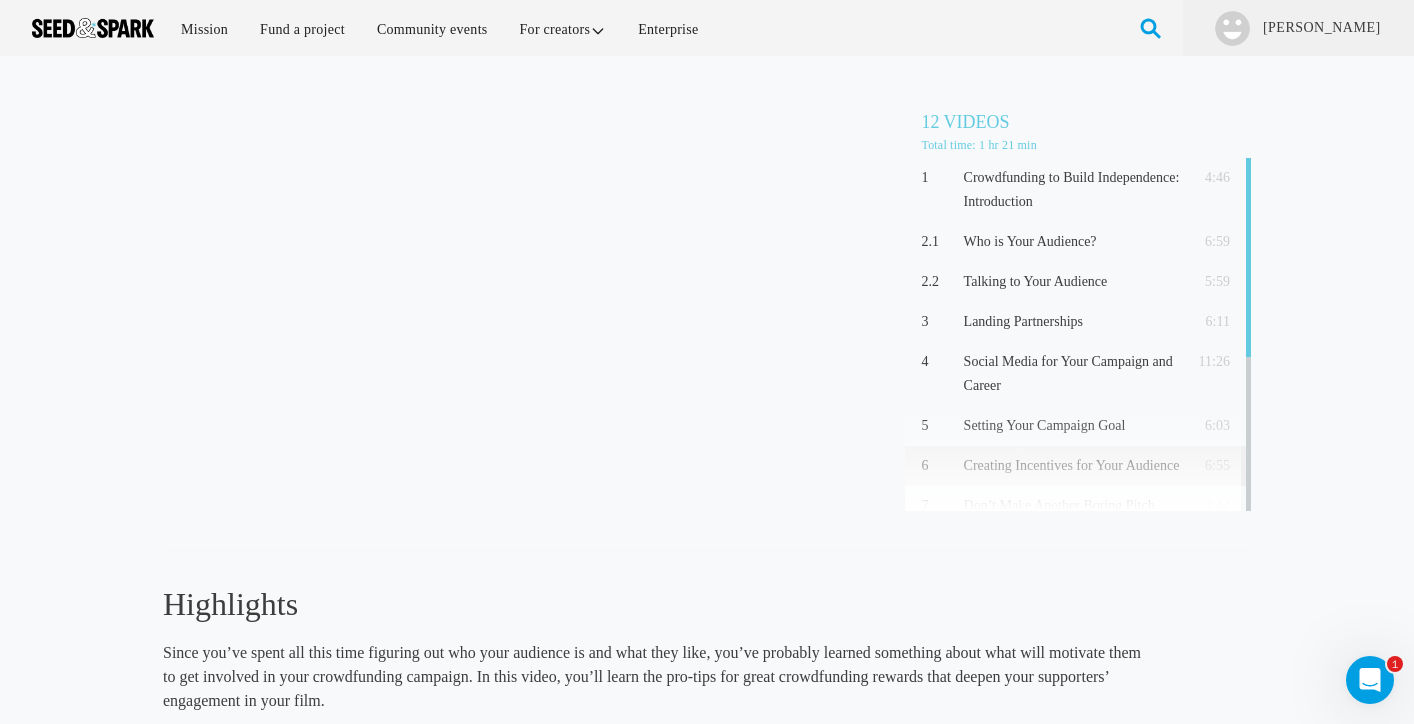 click on "Mission
Fund a project
Community events
For creators
Enterprise
Letter 29 Messages" at bounding box center (790, 28) 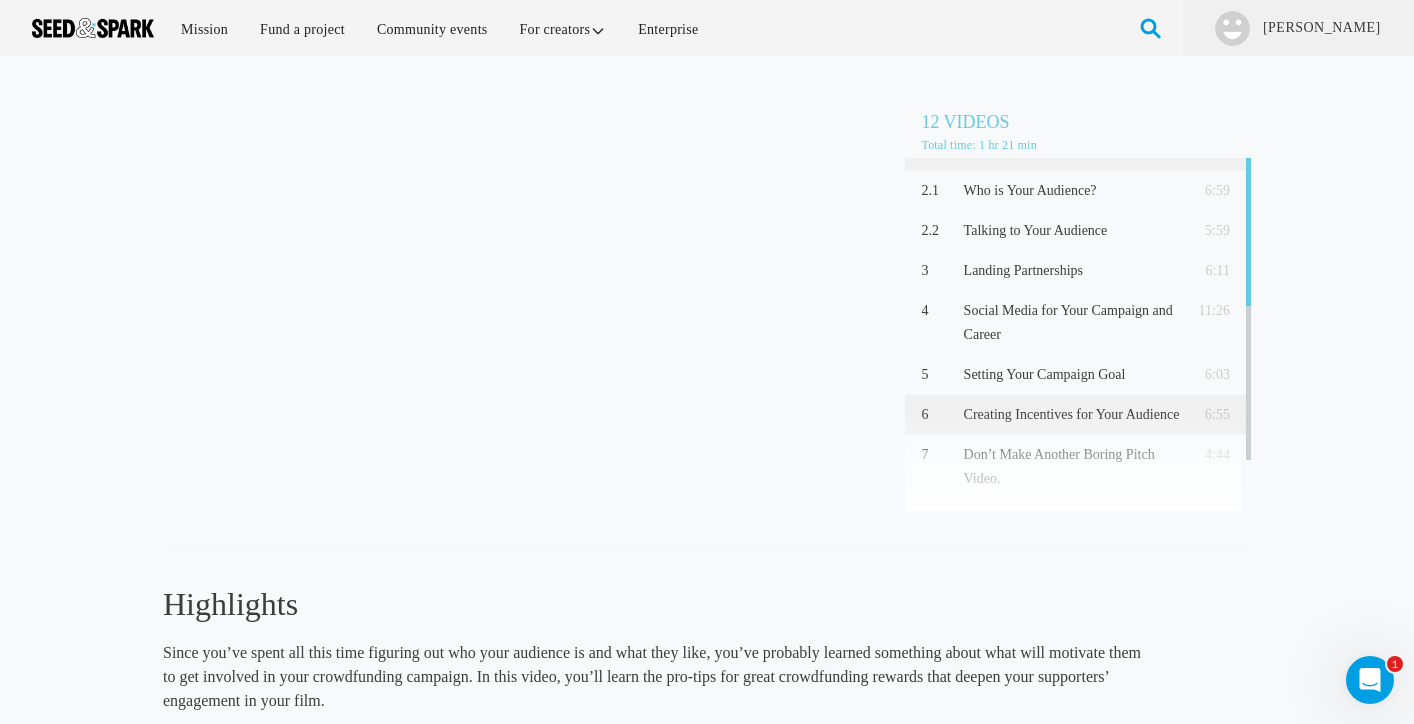 scroll, scrollTop: 0, scrollLeft: 0, axis: both 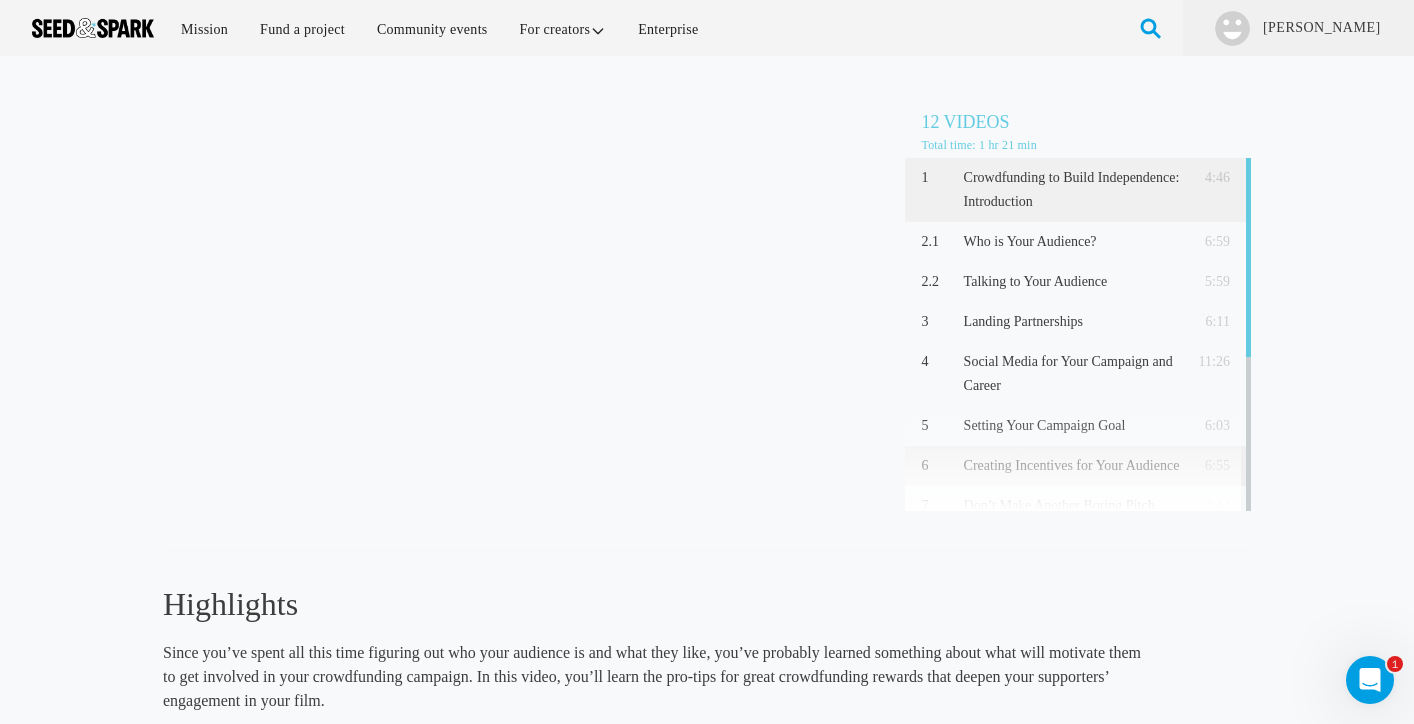 click on "Crowdfunding to Build Independence: Introduction" at bounding box center (1072, 190) 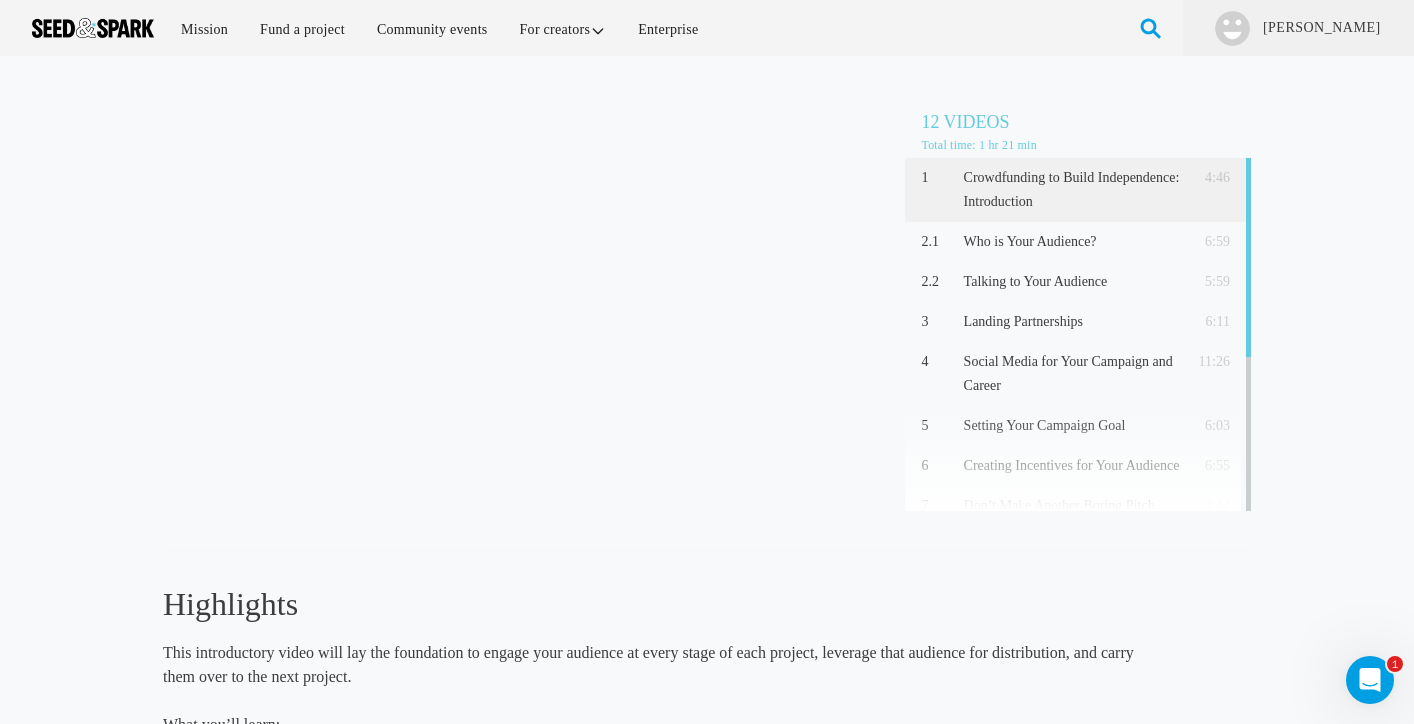drag, startPoint x: 741, startPoint y: 603, endPoint x: 764, endPoint y: 689, distance: 89.02247 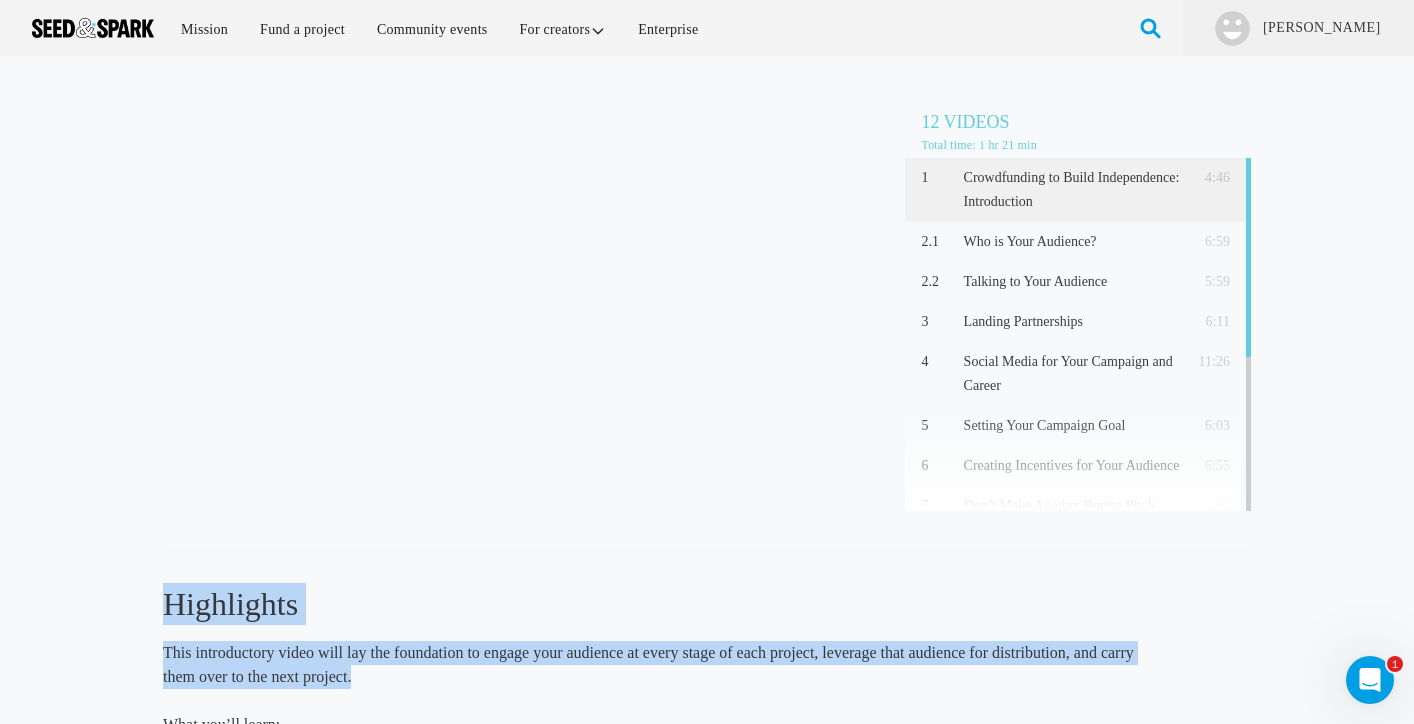 drag, startPoint x: 716, startPoint y: 558, endPoint x: 785, endPoint y: 692, distance: 150.7216 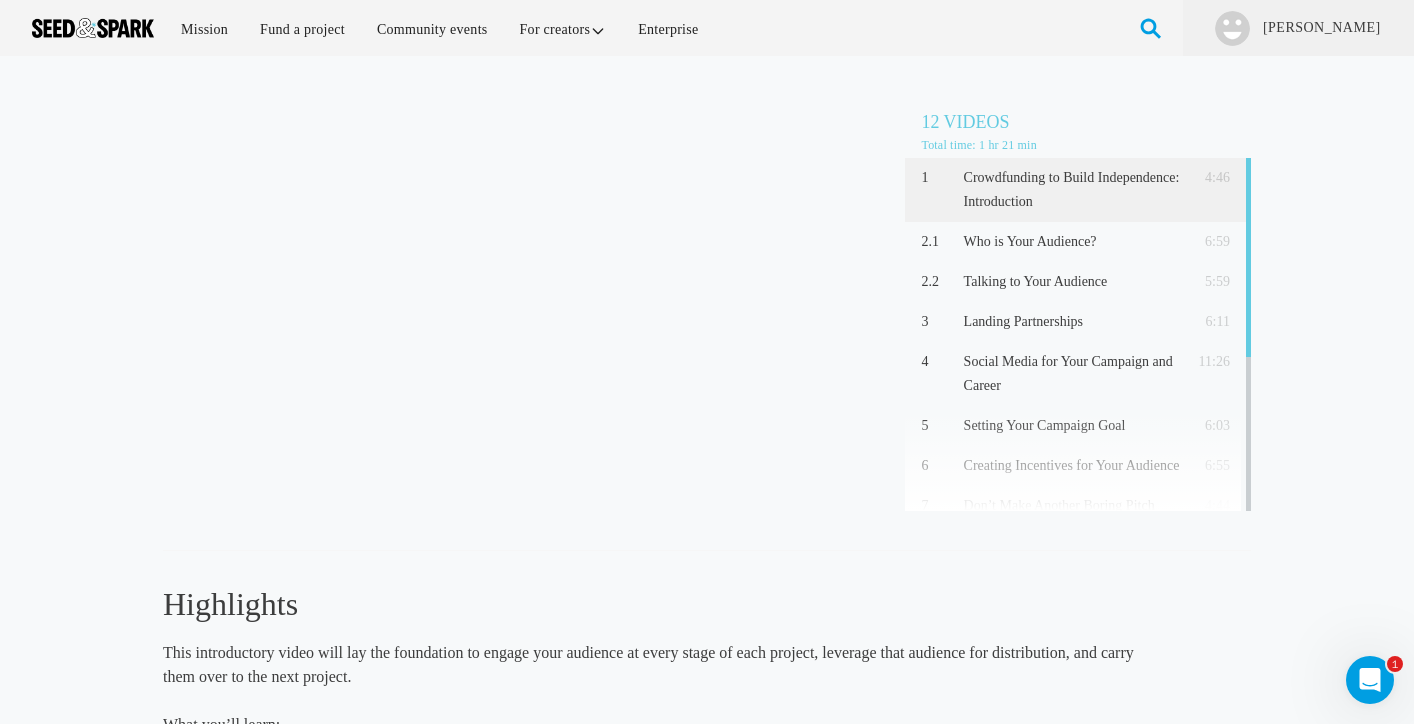 click on "This introductory video will lay the foundation to engage your audience at every
stage of each project, leverage that audience for distribution, and carry them over
to the next project.
What you’ll learn:
• A new way of coming to work
• Why a direct connection to your audience matters
• This is not about one film, but your whole career!" at bounding box center [652, 725] 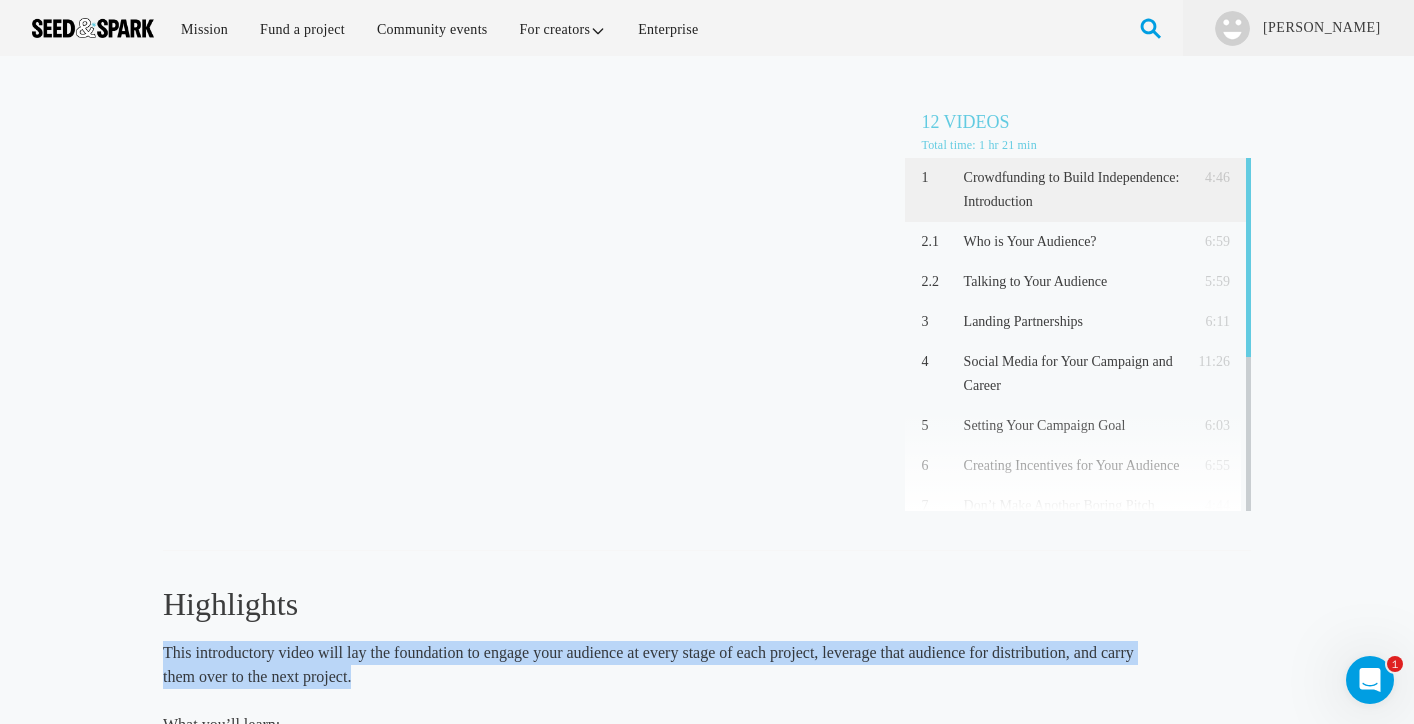 drag, startPoint x: 751, startPoint y: 610, endPoint x: 720, endPoint y: 697, distance: 92.358 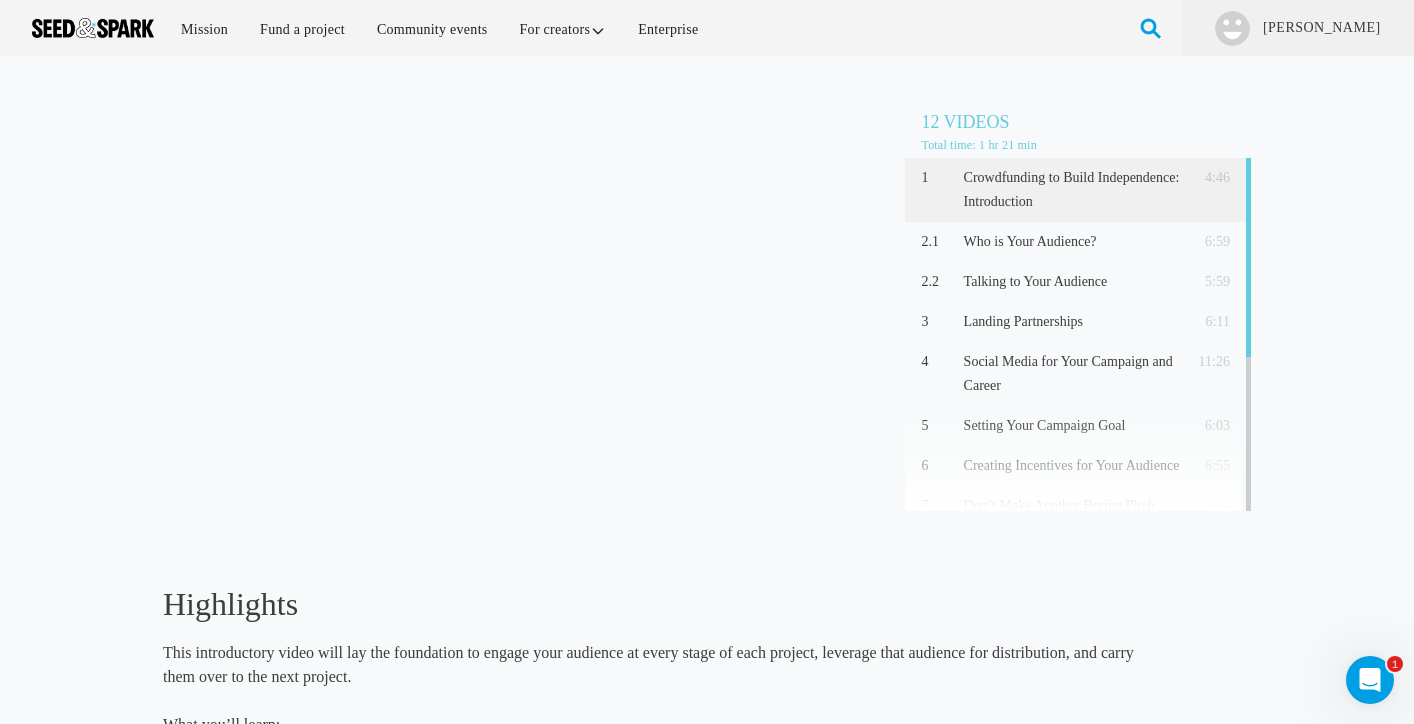 click on "This introductory video will lay the foundation to engage your audience at every
stage of each project, leverage that audience for distribution, and carry them over
to the next project.
What you’ll learn:
• A new way of coming to work
• Why a direct connection to your audience matters
• This is not about one film, but your whole career!" at bounding box center [652, 725] 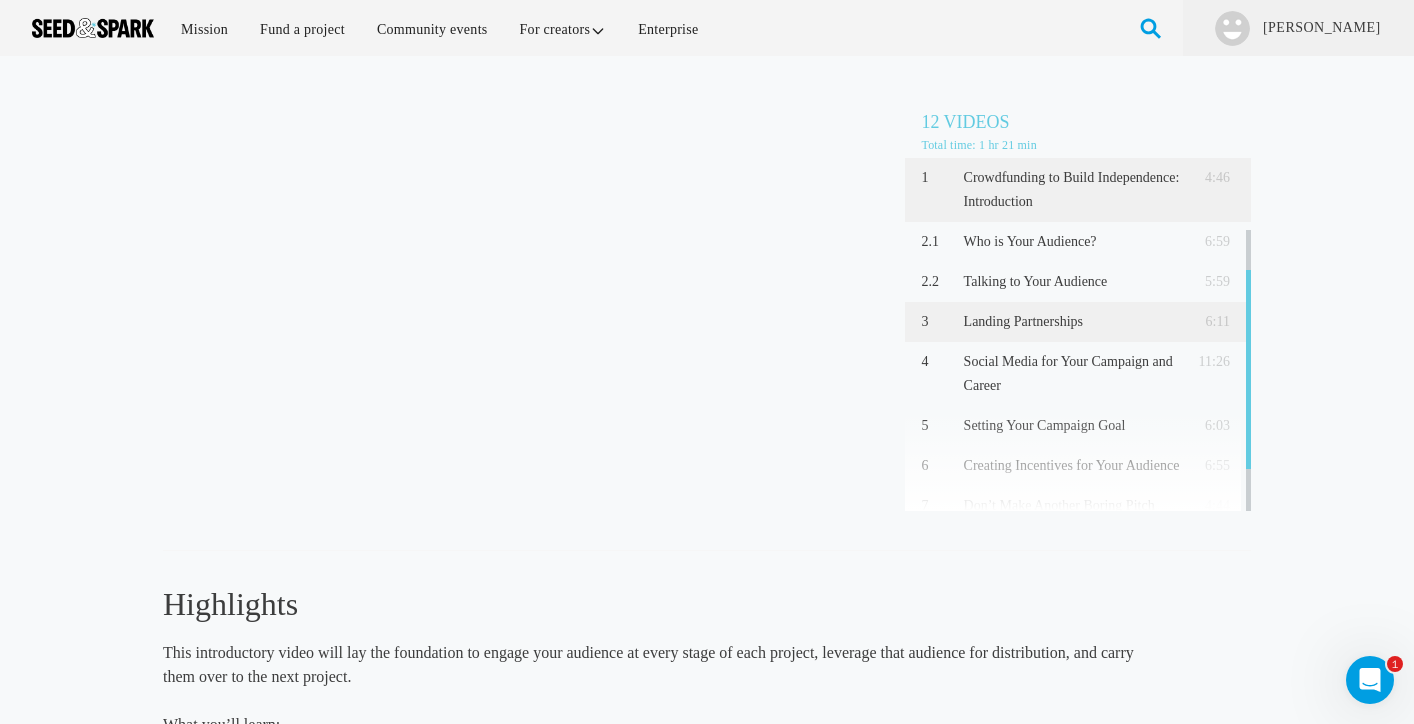scroll, scrollTop: 0, scrollLeft: 0, axis: both 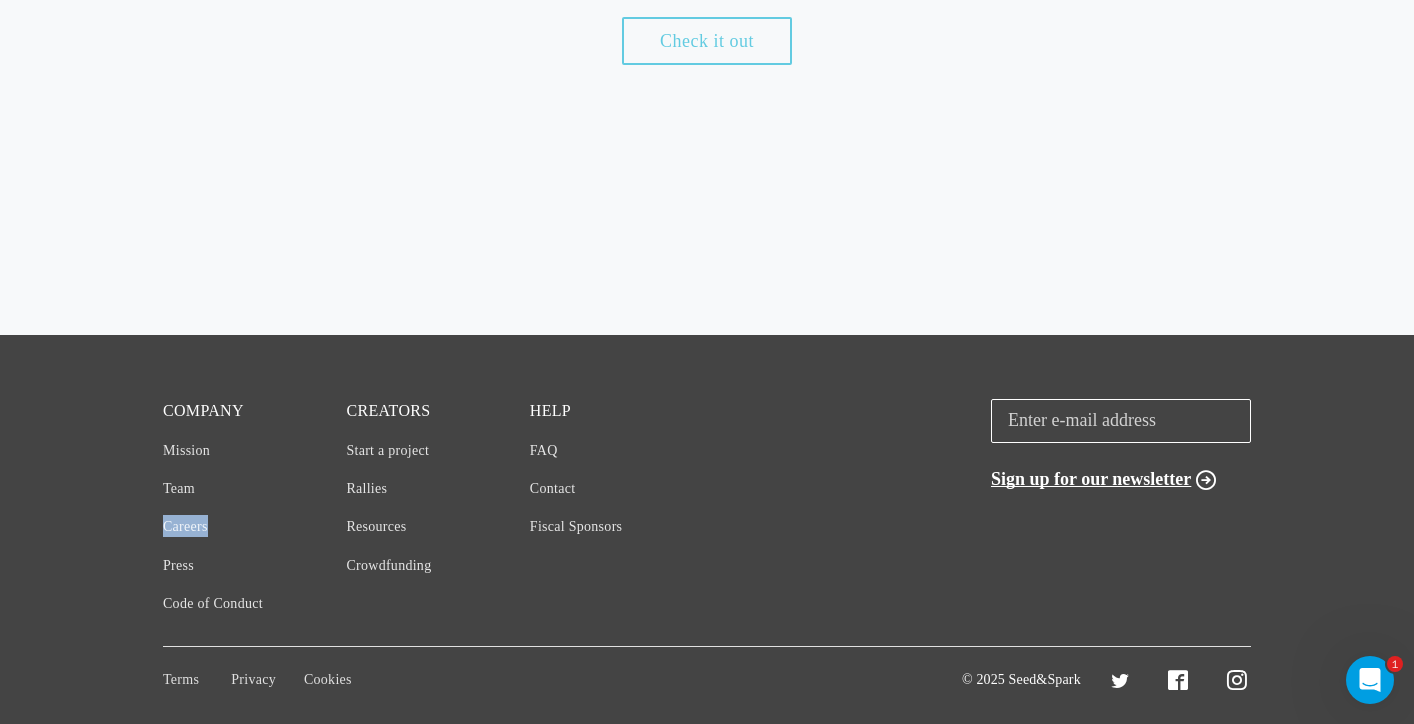 click on "About the class
The only proven path to independence as a creator is a direct connection to your audience.
Crowdfunding has become a fundamental piece of most financing plans for independent film.
But most filmmakers miss the opportunity to leverage the power of crowdfunding for one film
into an audience-building opportunity that can last an entire career – and provide the
groundwork for effective distribution.
New to Seed&Spark? See everything we do for filmmakers.
Check it out" at bounding box center (707, -67) 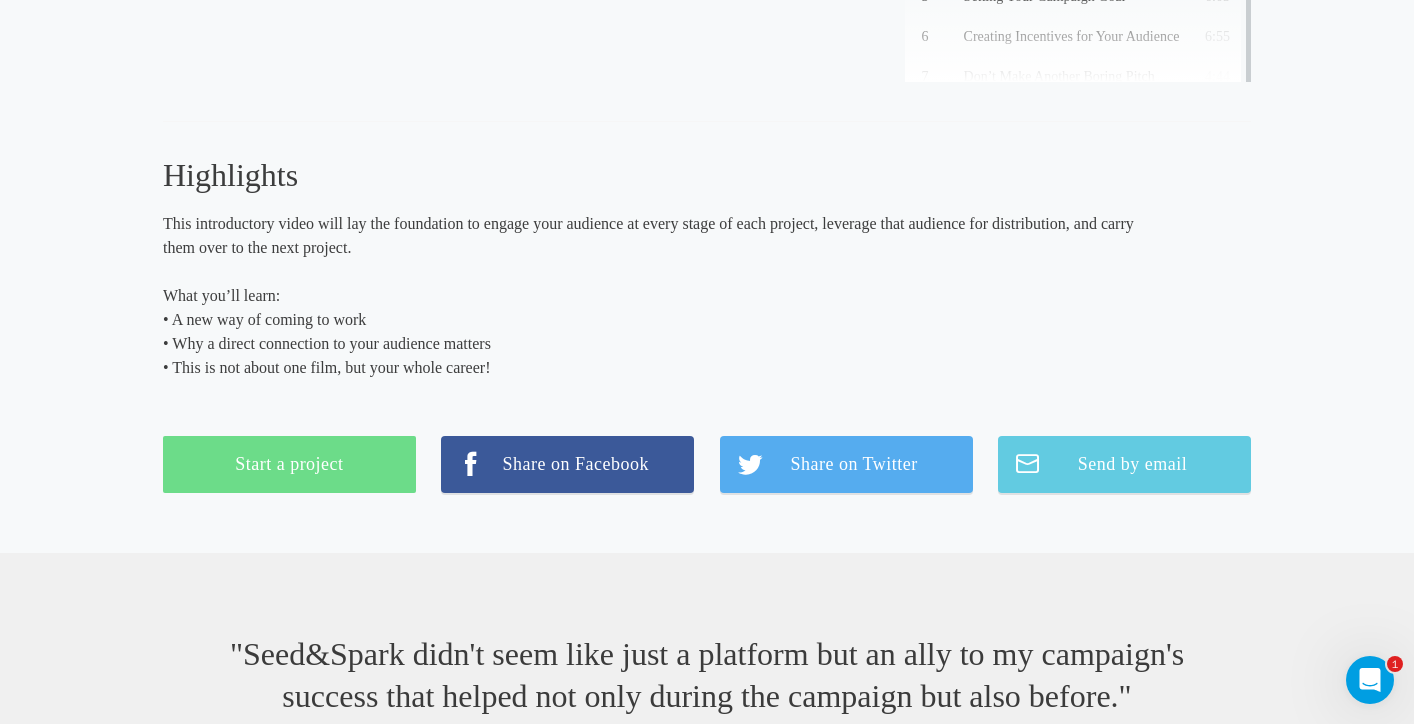 scroll, scrollTop: 30, scrollLeft: 0, axis: vertical 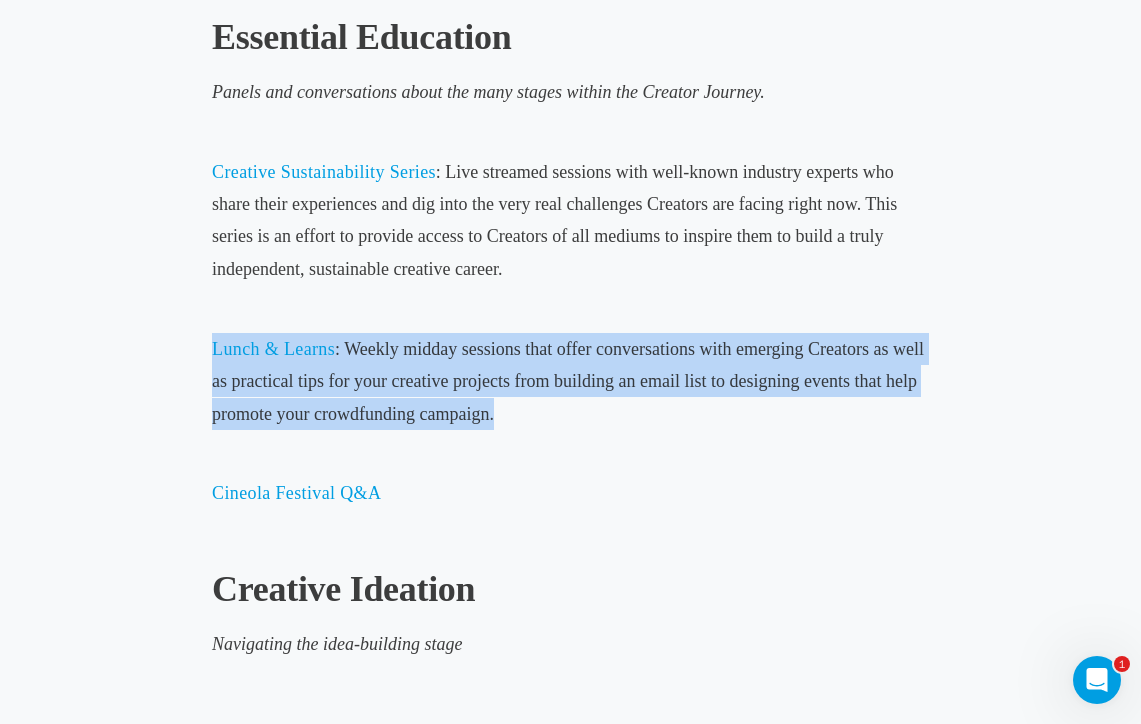 drag, startPoint x: 476, startPoint y: 311, endPoint x: 512, endPoint y: 418, distance: 112.89375 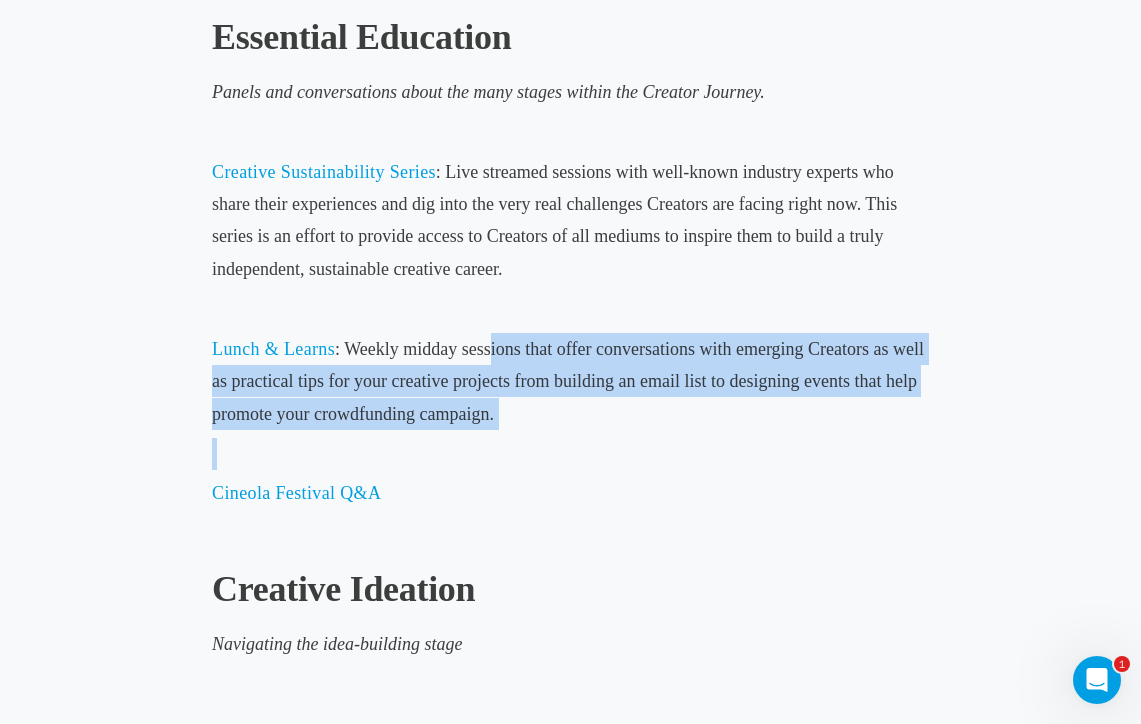 drag, startPoint x: 525, startPoint y: 442, endPoint x: 490, endPoint y: 330, distance: 117.341385 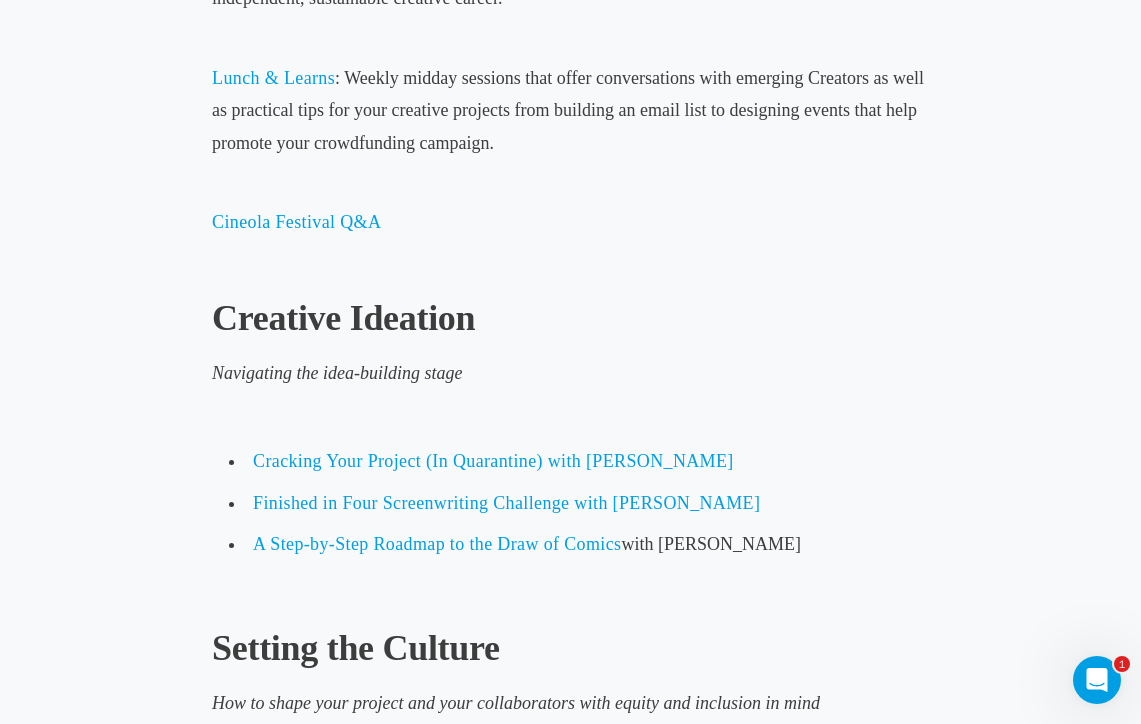 scroll, scrollTop: 1469, scrollLeft: 0, axis: vertical 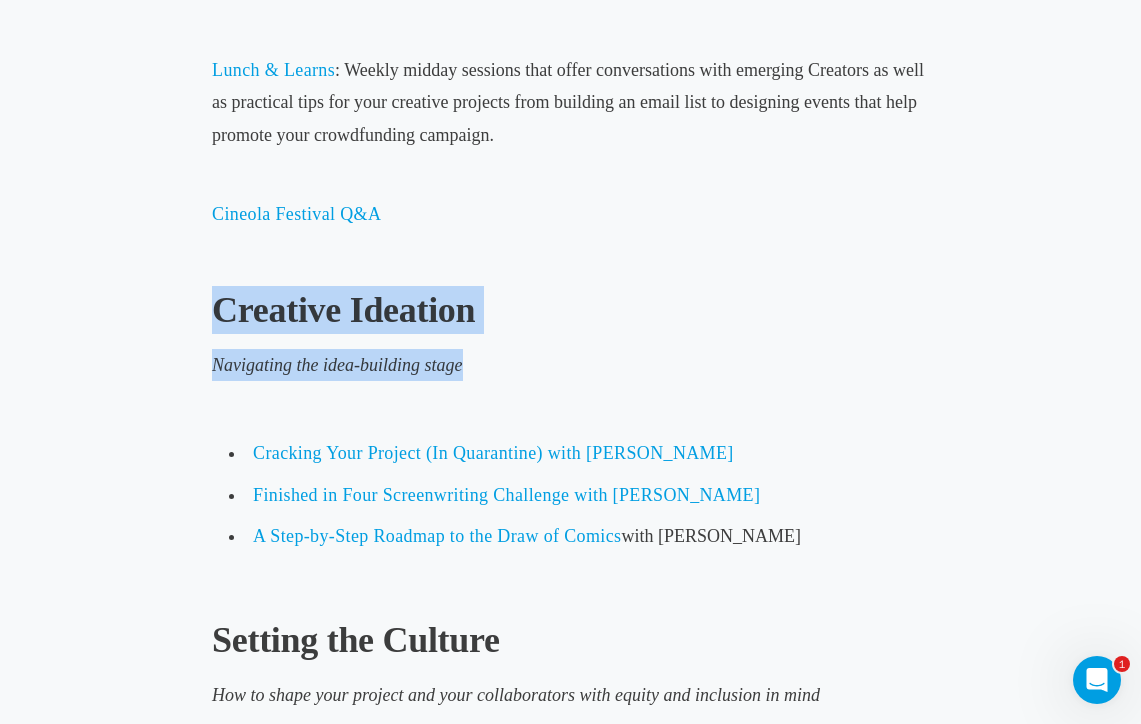 drag, startPoint x: 466, startPoint y: 270, endPoint x: 502, endPoint y: 348, distance: 85.90693 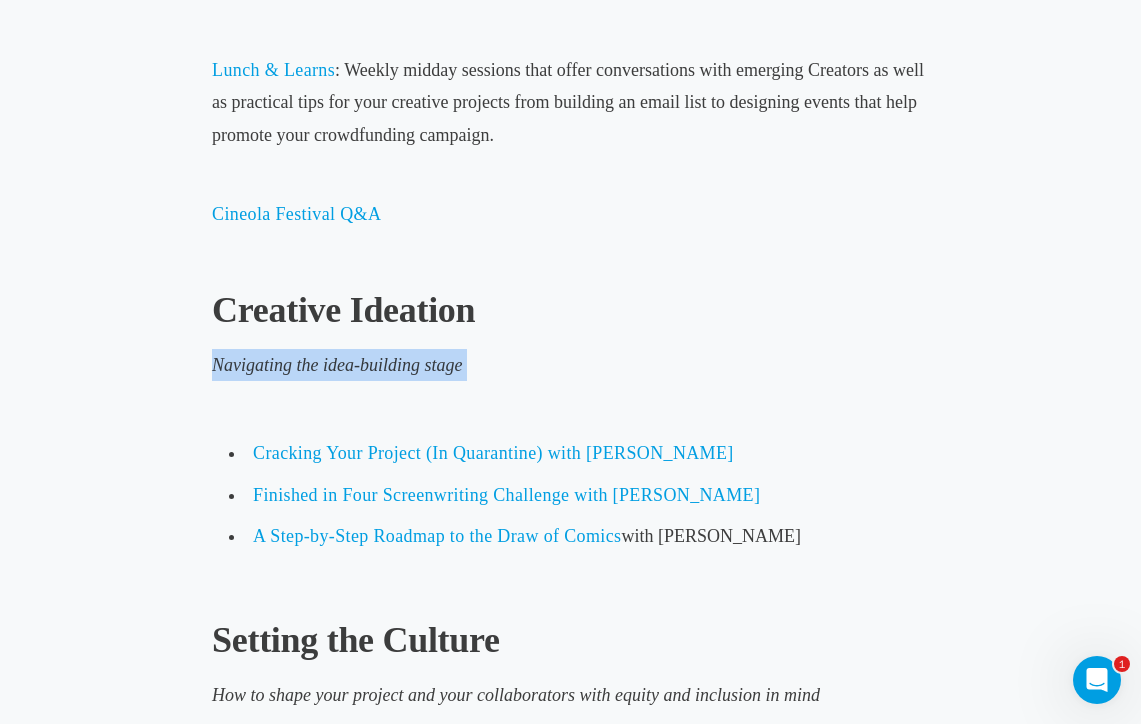 drag, startPoint x: 532, startPoint y: 380, endPoint x: 478, endPoint y: 299, distance: 97.349884 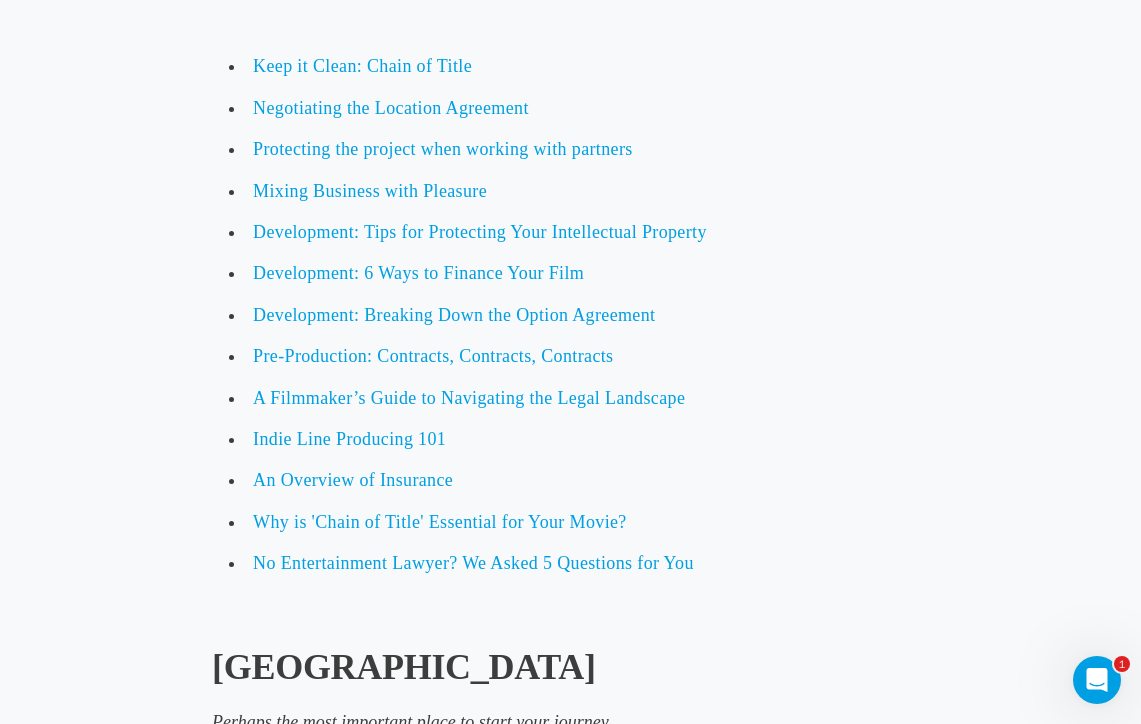 scroll, scrollTop: 2795, scrollLeft: 0, axis: vertical 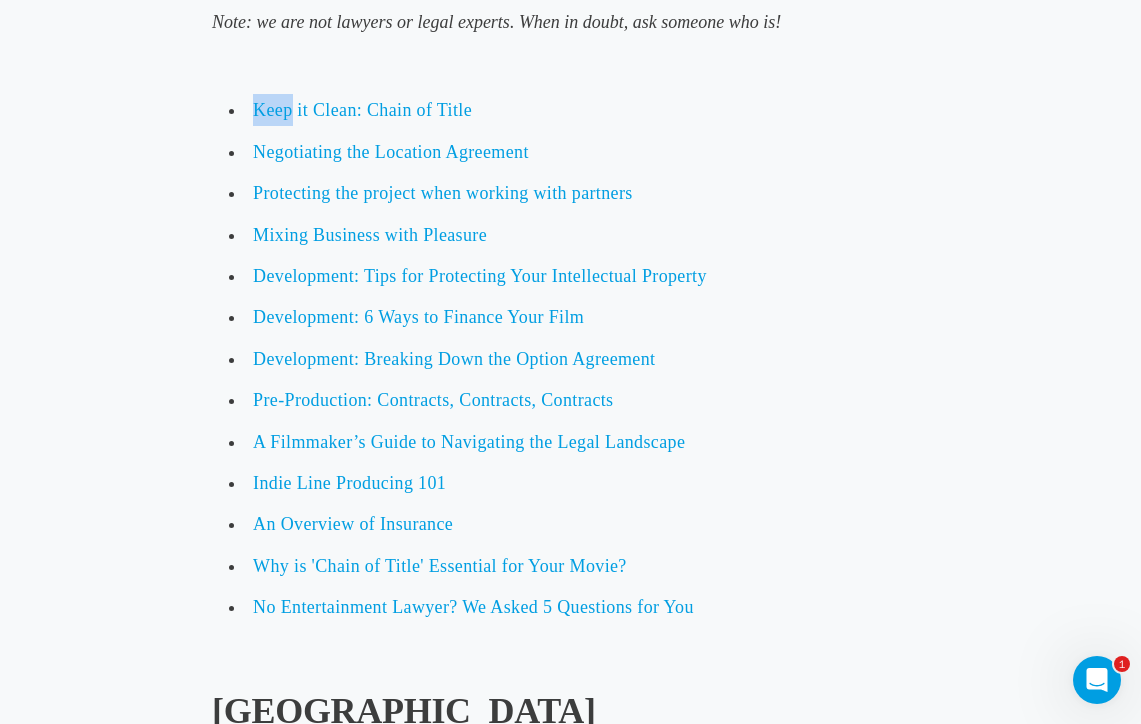 click on "Crowdfunding to Build Independence: Online Workshop
Crowdfunding to Build Indepence Class Series
Essential Education
Panels and conversations about the many stages within the Creator Journey.
Creative Sustainability Series : Live streamed sessions with well-known industry experts who share their experiences and dig into the very real challenges Creators are facing right now. This series is an effort to provide access to Creators of all mediums to inspire them to build a truly independent, sustainable creative career.
Lunch & Learns : Weekly midday sessions that offer conversations with emerging Creators as well as practical tips for your creative projects from building an email list to designing events that help promote your crowdfunding campaign.
Cineola Festival Q&A
Creative Ideation
Navigating the idea-building stage
Cracking Your Project (In Quarantine) with Mark Duplass
Finished in Four Screenwriting Challenge with John Ridley" at bounding box center (570, 2719) 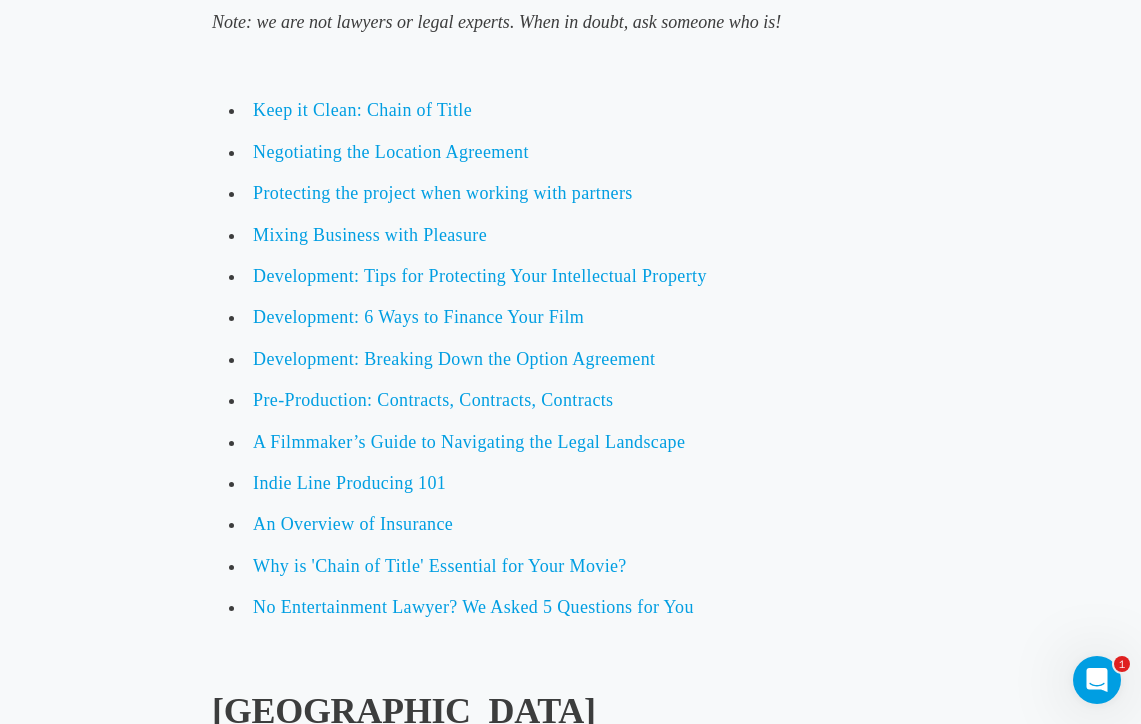click on "Development: Tips for Protecting Your Intellectual Property" at bounding box center [570, 275] 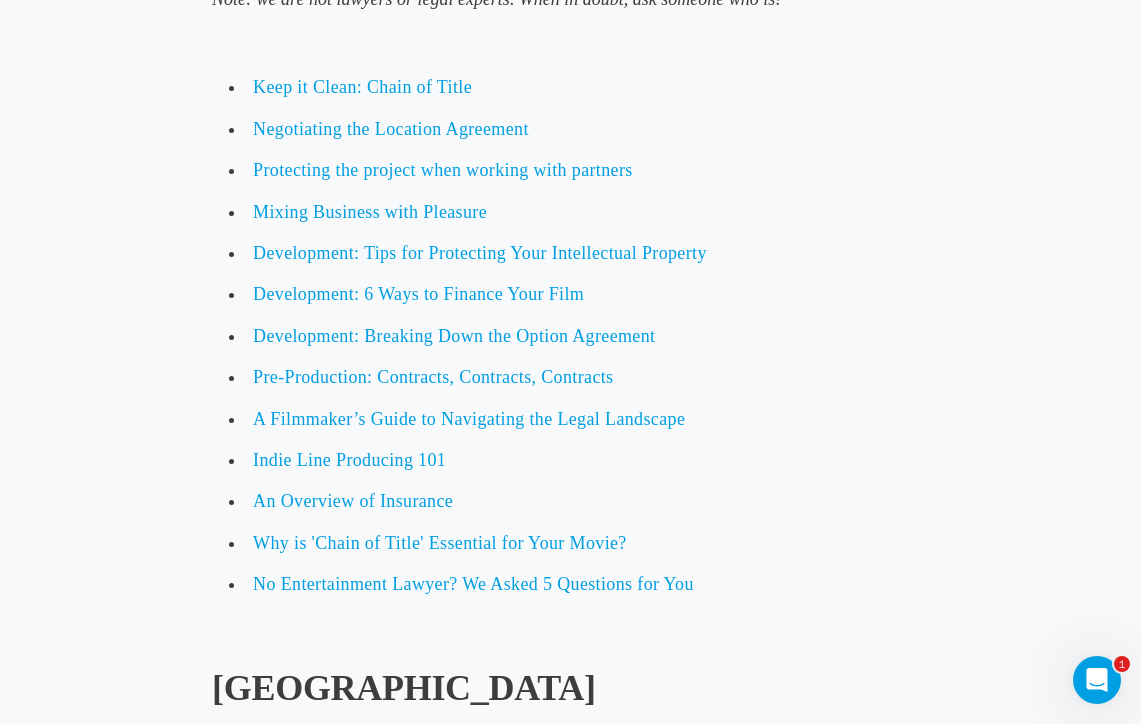 scroll, scrollTop: 2821, scrollLeft: 0, axis: vertical 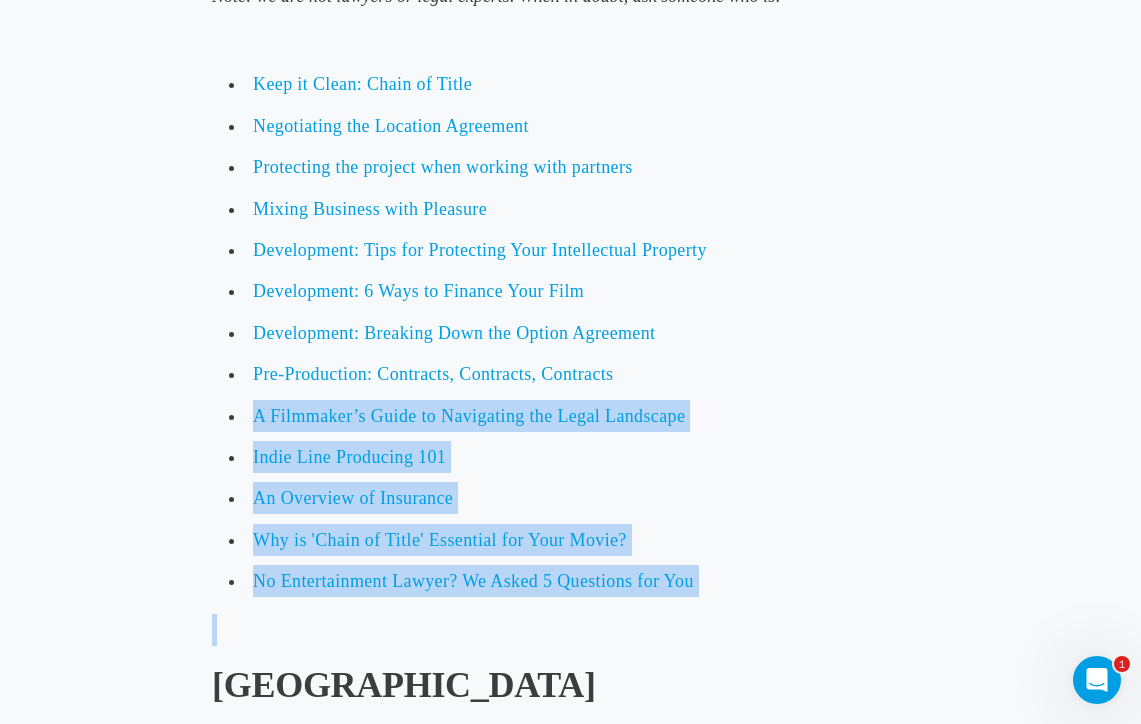 drag, startPoint x: 738, startPoint y: 628, endPoint x: 751, endPoint y: 347, distance: 281.30054 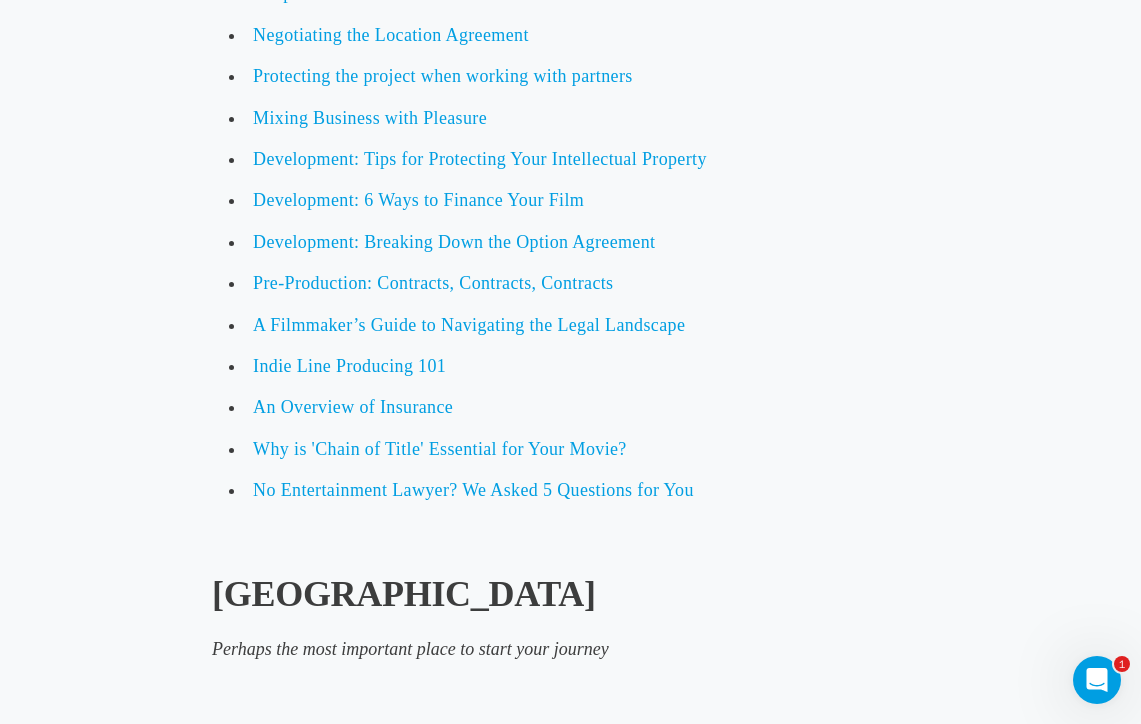 scroll, scrollTop: 2924, scrollLeft: 0, axis: vertical 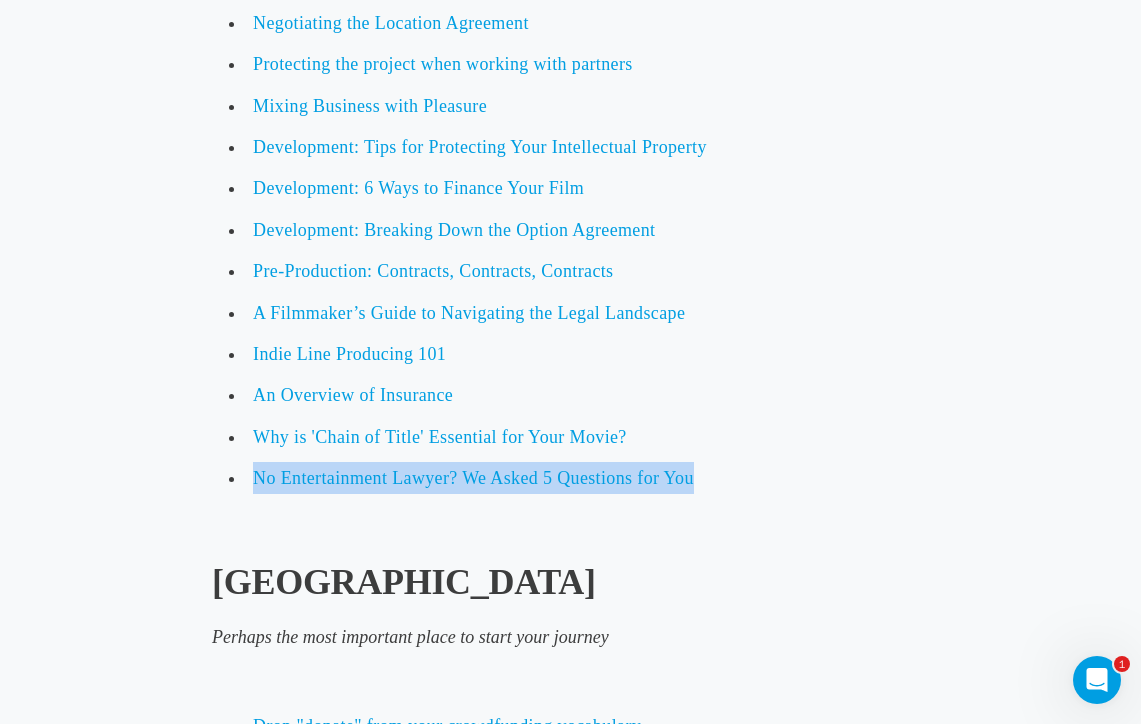 click on "Audience Building" at bounding box center (570, 582) 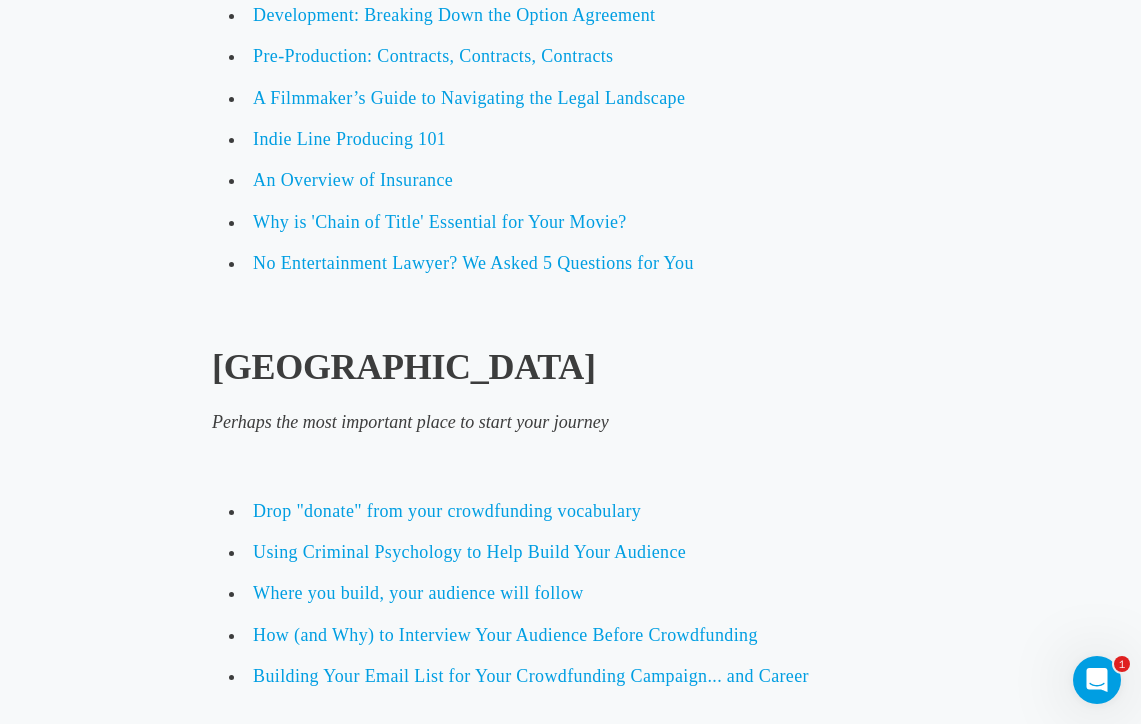 scroll, scrollTop: 3269, scrollLeft: 0, axis: vertical 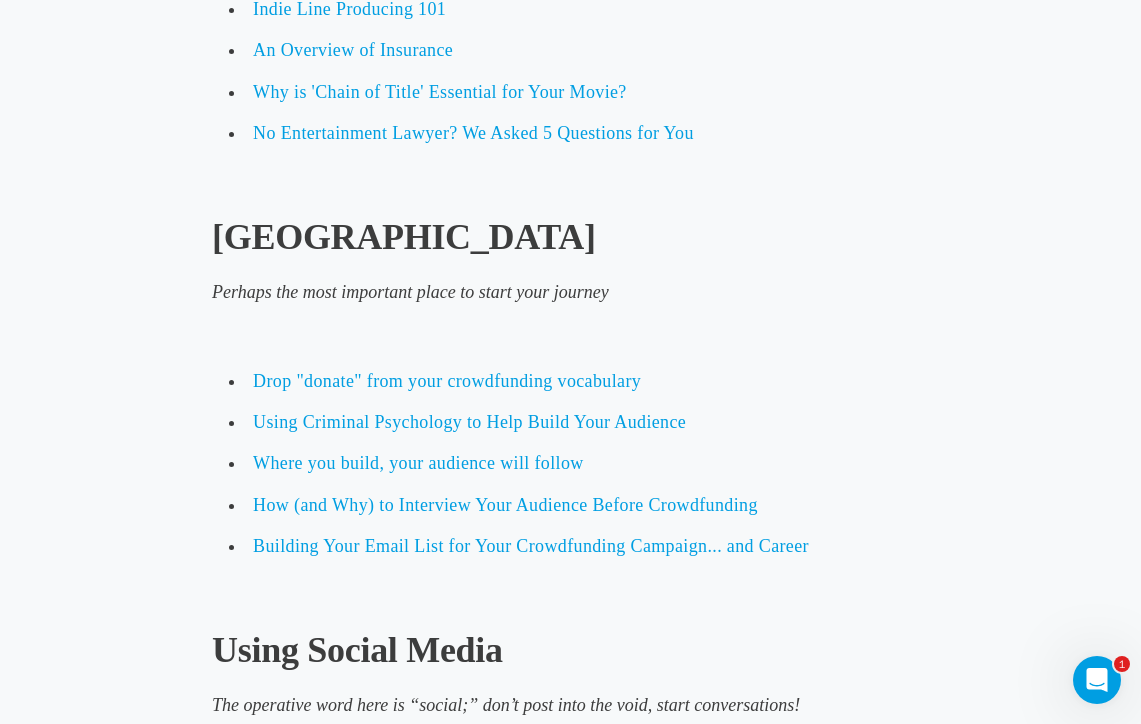 click on "Crowdfunding to Build Independence: Online Workshop
Crowdfunding to Build Indepence Class Series
Essential Education
Panels and conversations about the many stages within the Creator Journey.
Creative Sustainability Series : Live streamed sessions with well-known industry experts who share their experiences and dig into the very real challenges Creators are facing right now. This series is an effort to provide access to Creators of all mediums to inspire them to build a truly independent, sustainable creative career.
Lunch & Learns : Weekly midday sessions that offer conversations with emerging Creators as well as practical tips for your creative projects from building an email list to designing events that help promote your crowdfunding campaign.
Cineola Festival Q&A
Creative Ideation
Navigating the idea-building stage
Cracking Your Project (In Quarantine) with Mark Duplass
Finished in Four Screenwriting Challenge with John Ridley" at bounding box center [570, 2245] 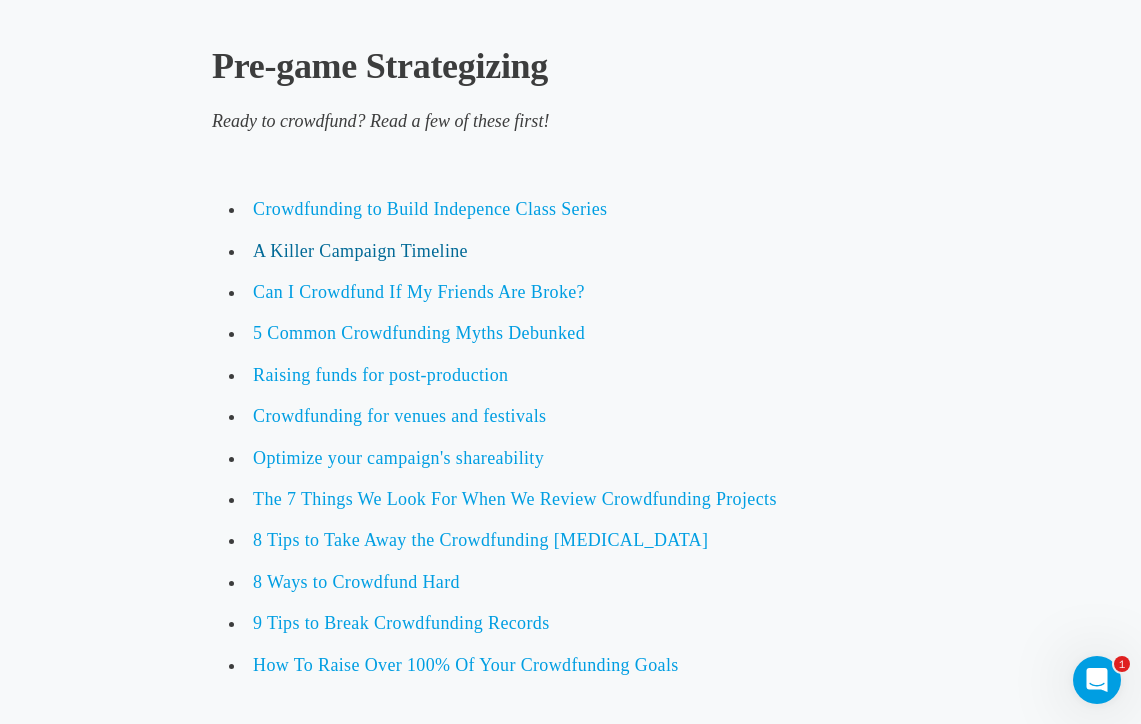 scroll, scrollTop: 4434, scrollLeft: 0, axis: vertical 